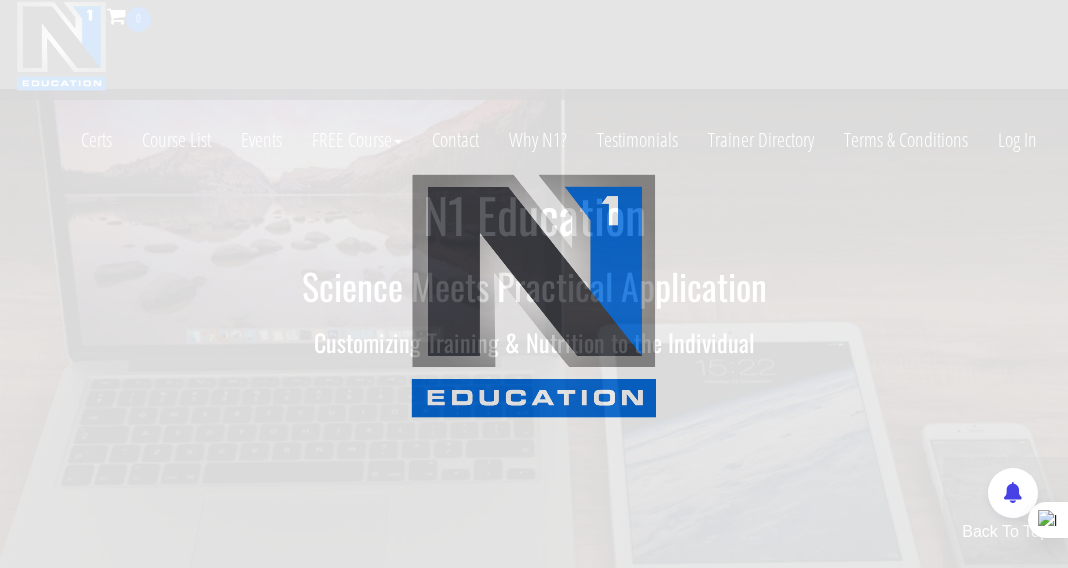 scroll, scrollTop: 0, scrollLeft: 0, axis: both 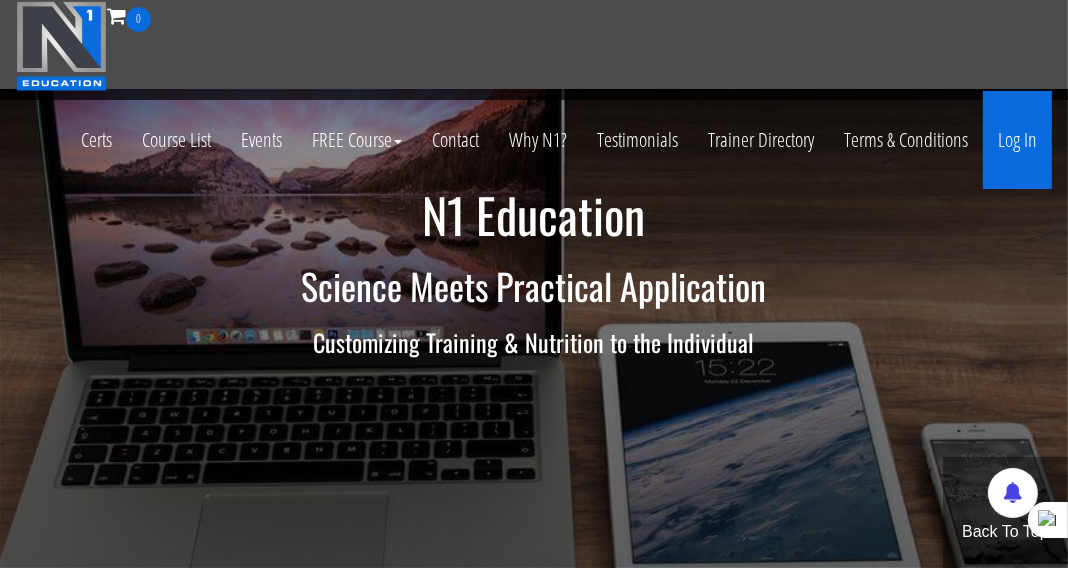 click on "Log In" at bounding box center (1017, 140) 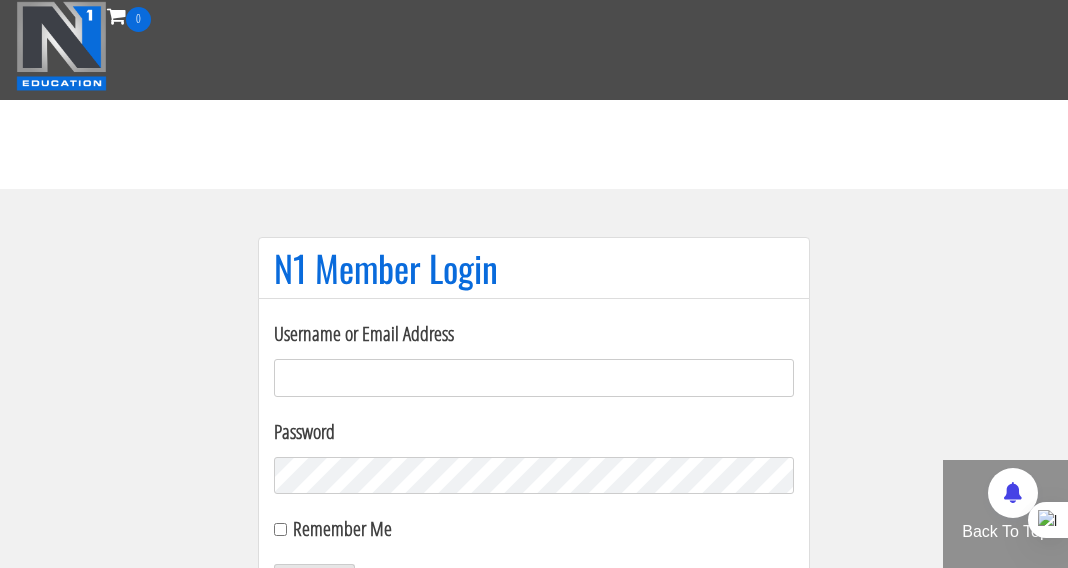 scroll, scrollTop: 103, scrollLeft: 0, axis: vertical 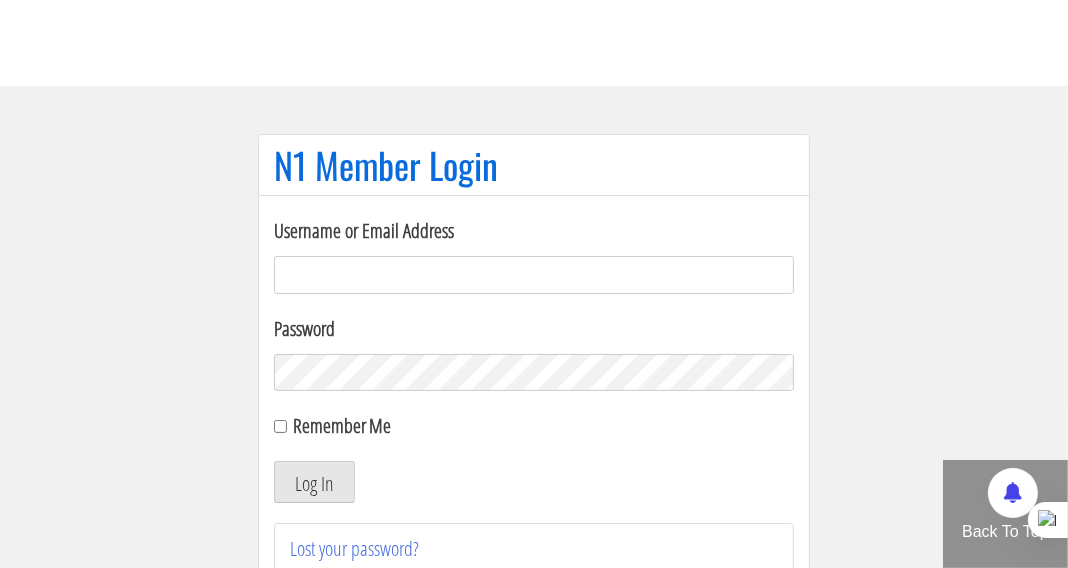 type on "kimhoangcoaching@gmail.com" 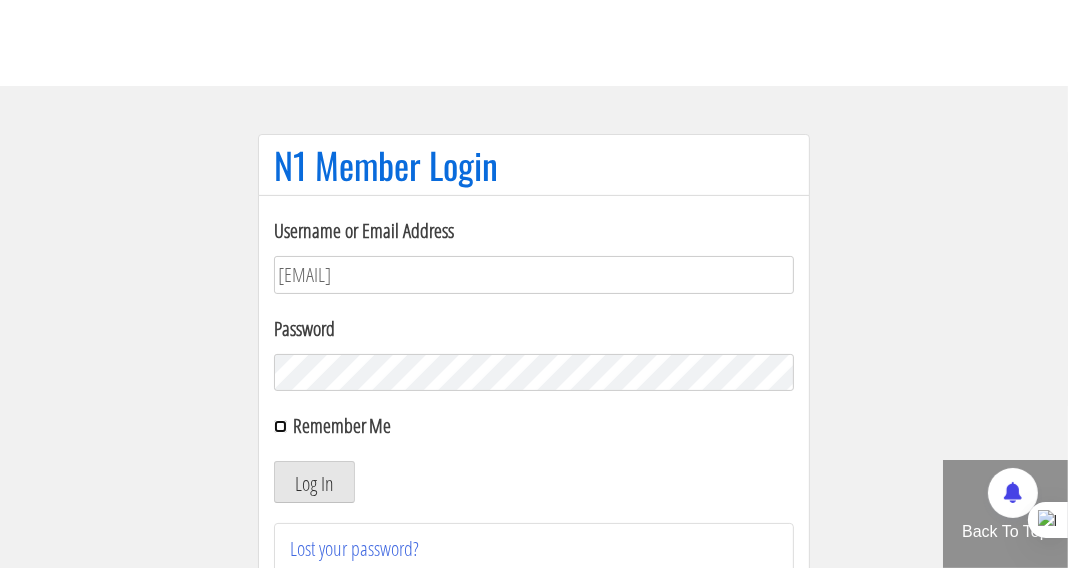 click on "Remember Me" at bounding box center [280, 426] 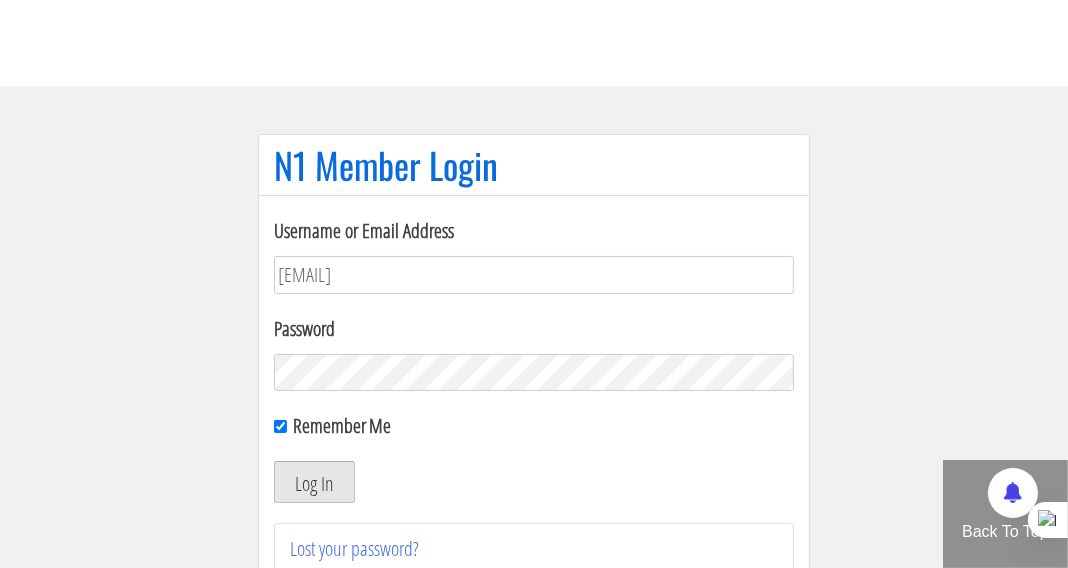 click on "Log In" at bounding box center [314, 482] 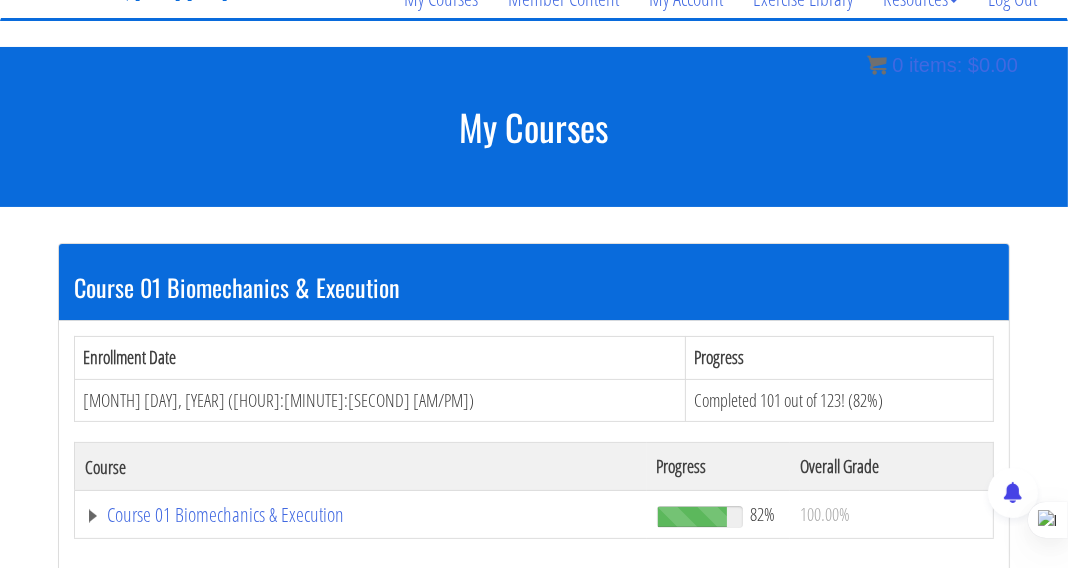 scroll, scrollTop: 307, scrollLeft: 0, axis: vertical 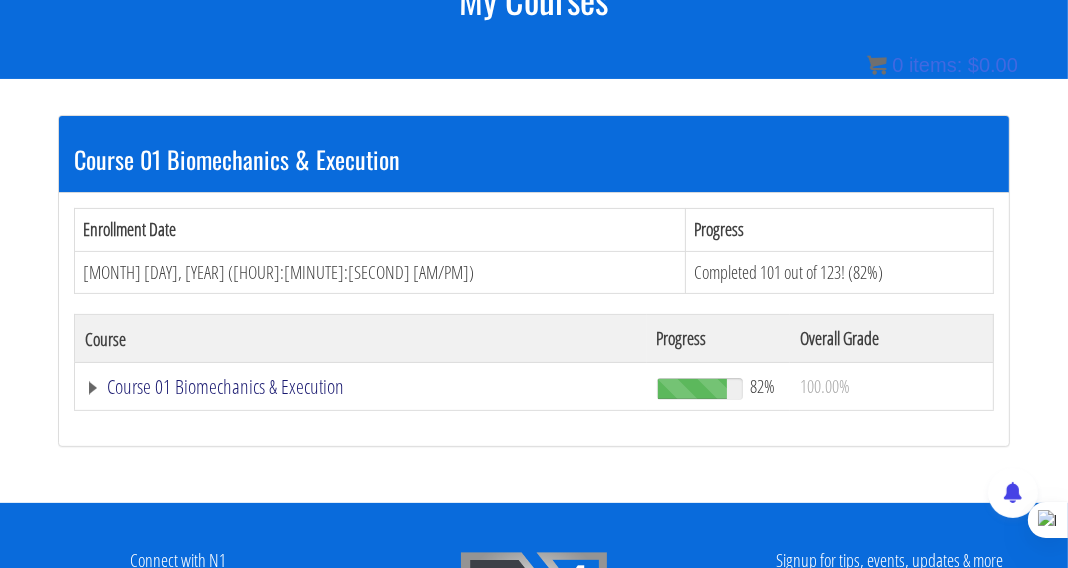 click on "Course 01 Biomechanics & Execution" at bounding box center (361, 387) 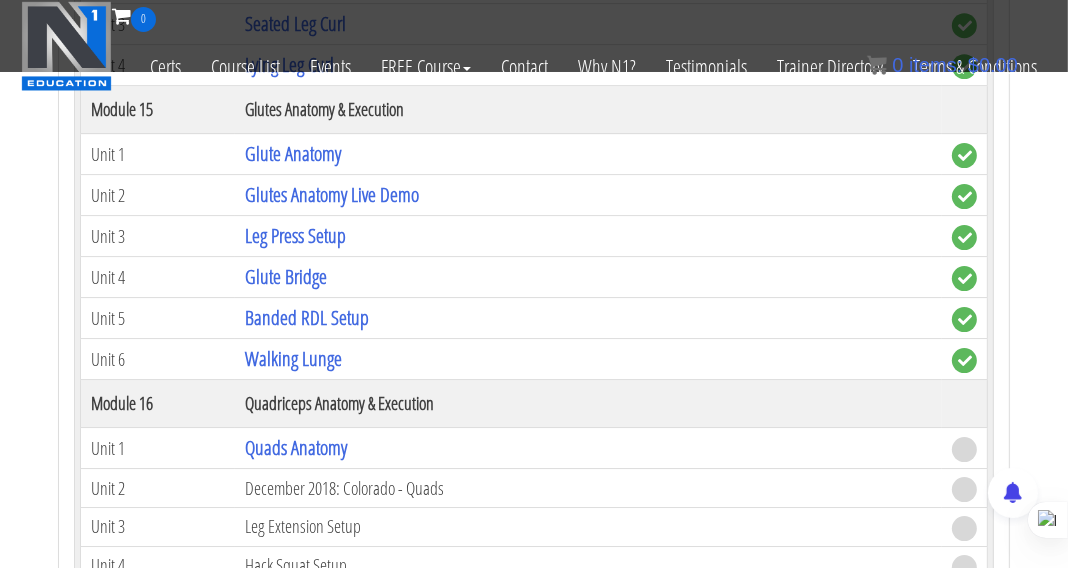 scroll, scrollTop: 5069, scrollLeft: 0, axis: vertical 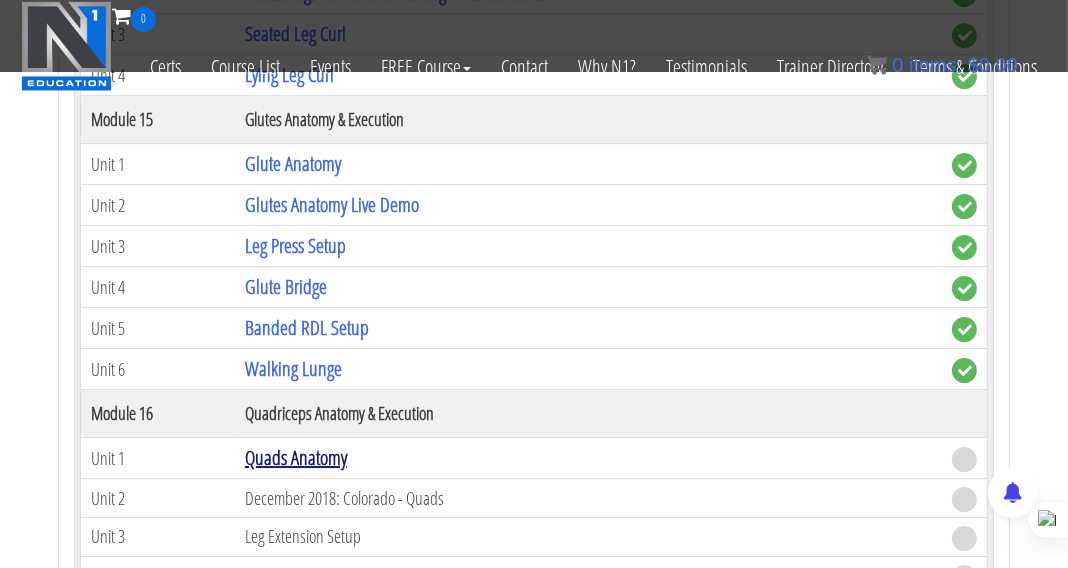 click on "Quads Anatomy" at bounding box center (296, 457) 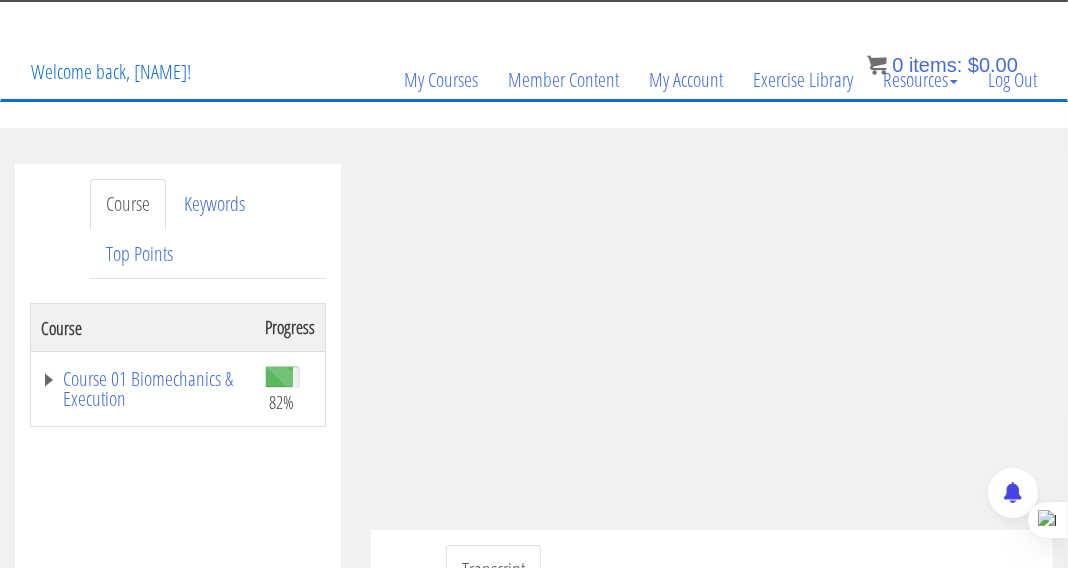 scroll, scrollTop: 118, scrollLeft: 0, axis: vertical 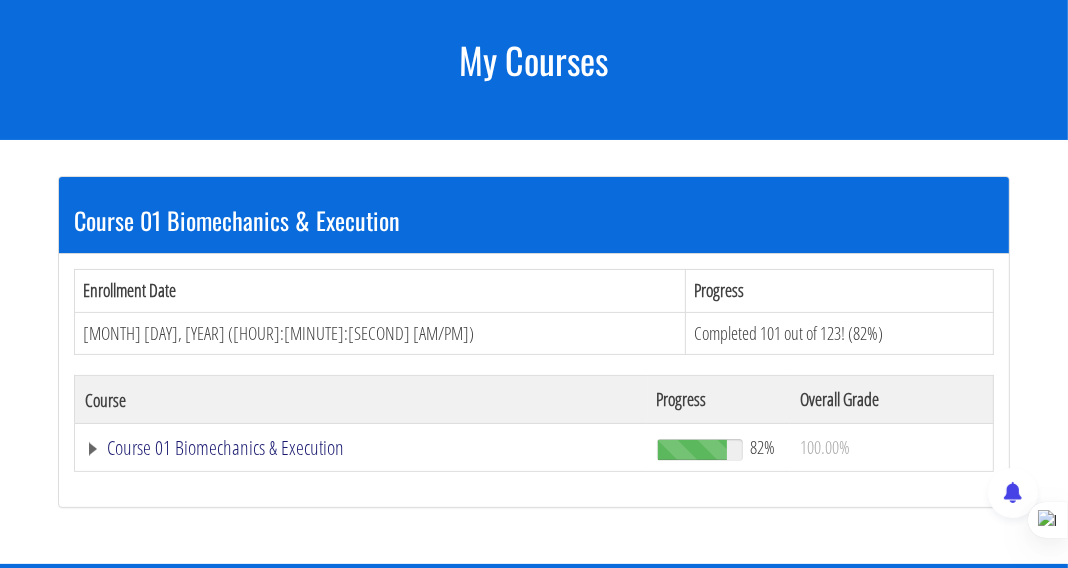 click on "Course 01 Biomechanics & Execution" at bounding box center [361, 448] 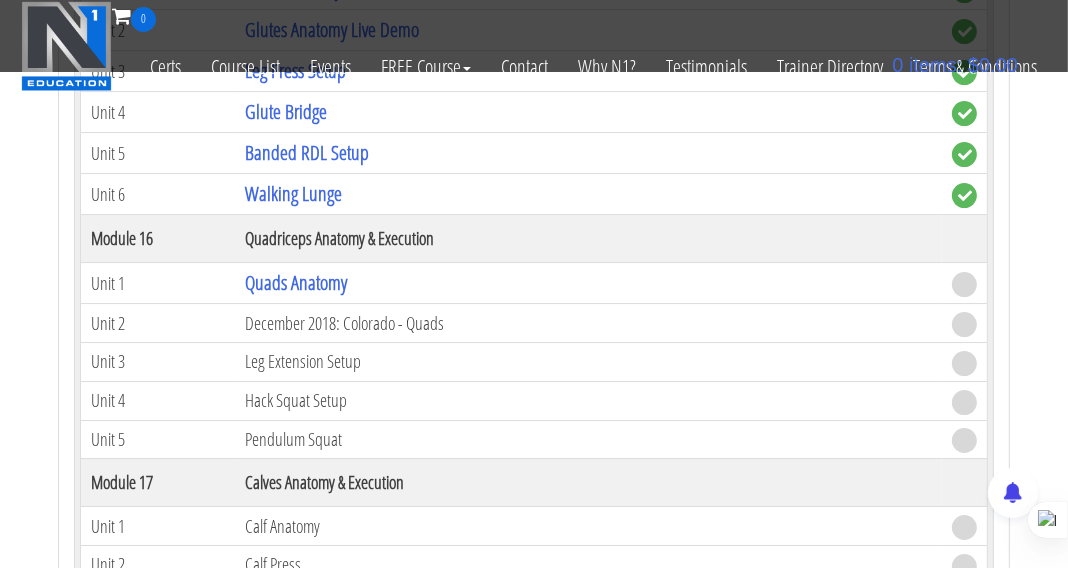 scroll, scrollTop: 5241, scrollLeft: 0, axis: vertical 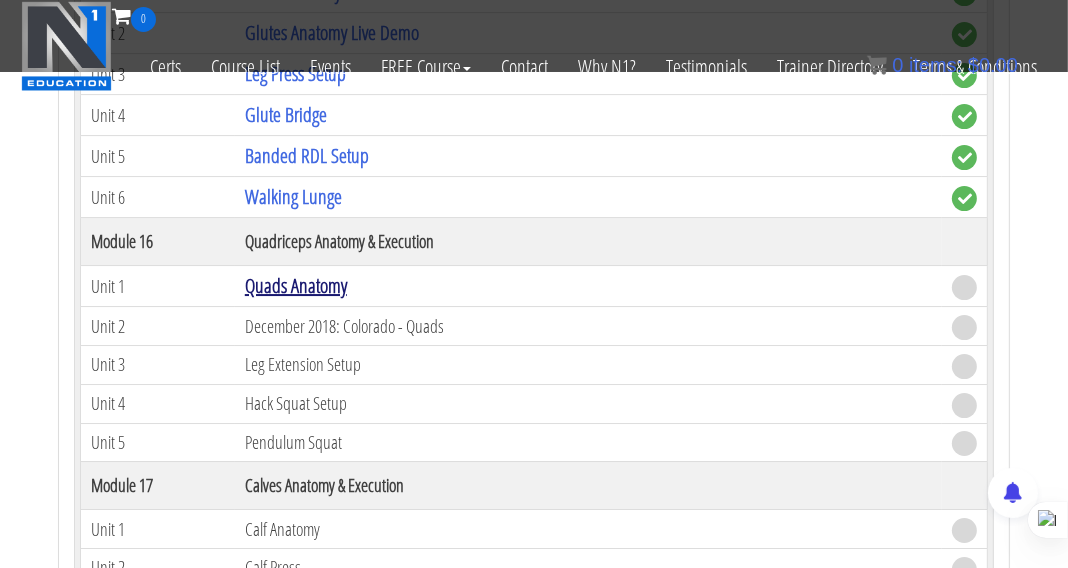 click on "Quads Anatomy" at bounding box center (296, 285) 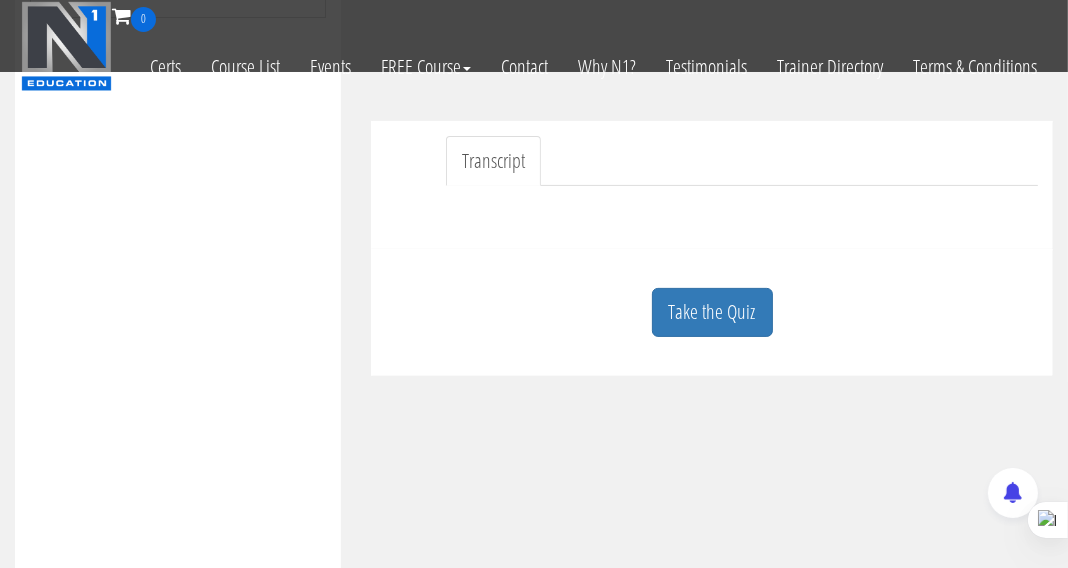 scroll, scrollTop: 376, scrollLeft: 0, axis: vertical 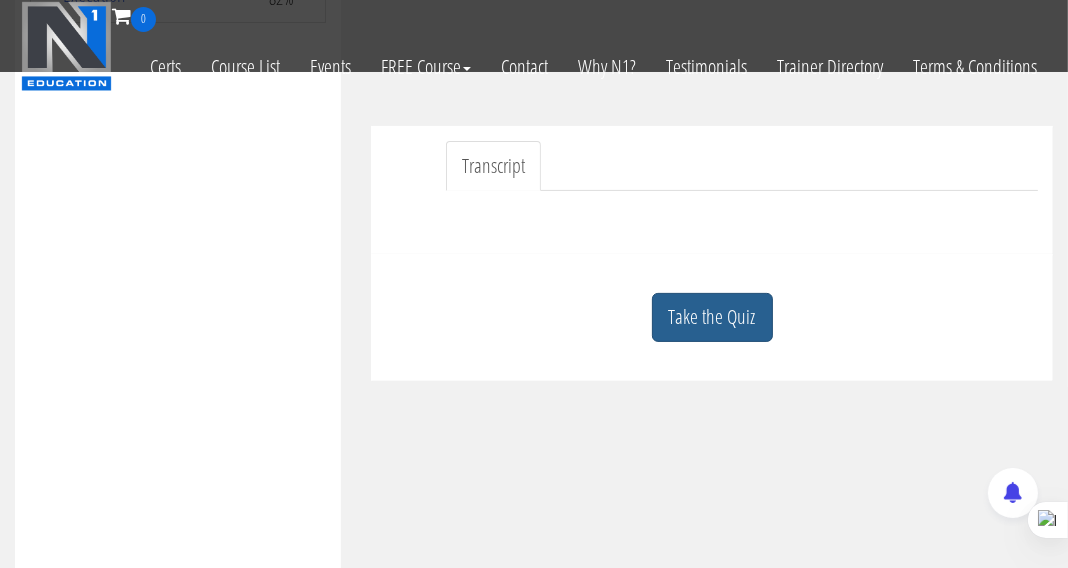 click on "Take the Quiz" at bounding box center (712, 317) 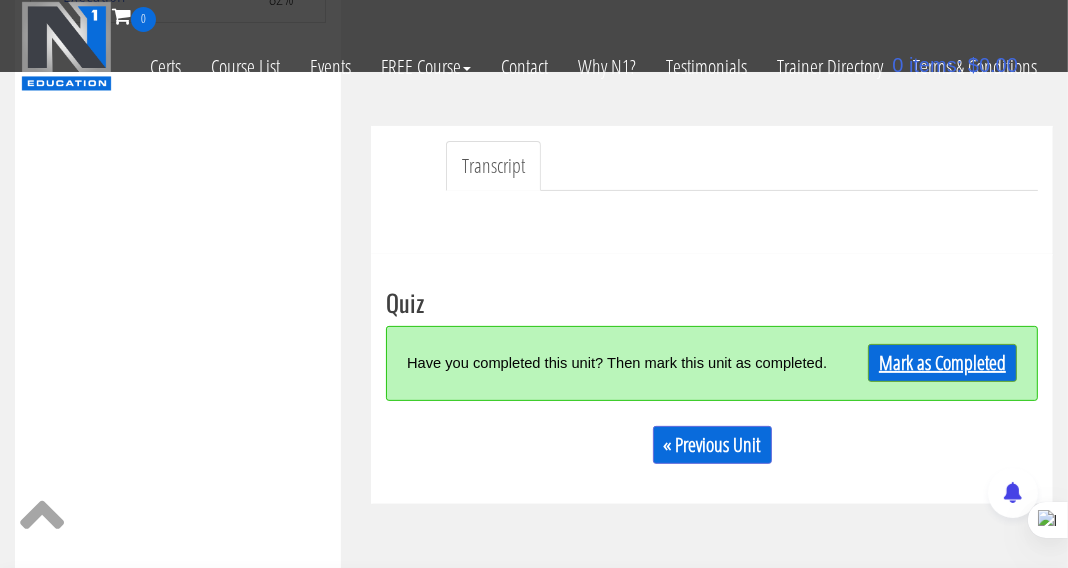 click on "Mark as Completed" at bounding box center (942, 363) 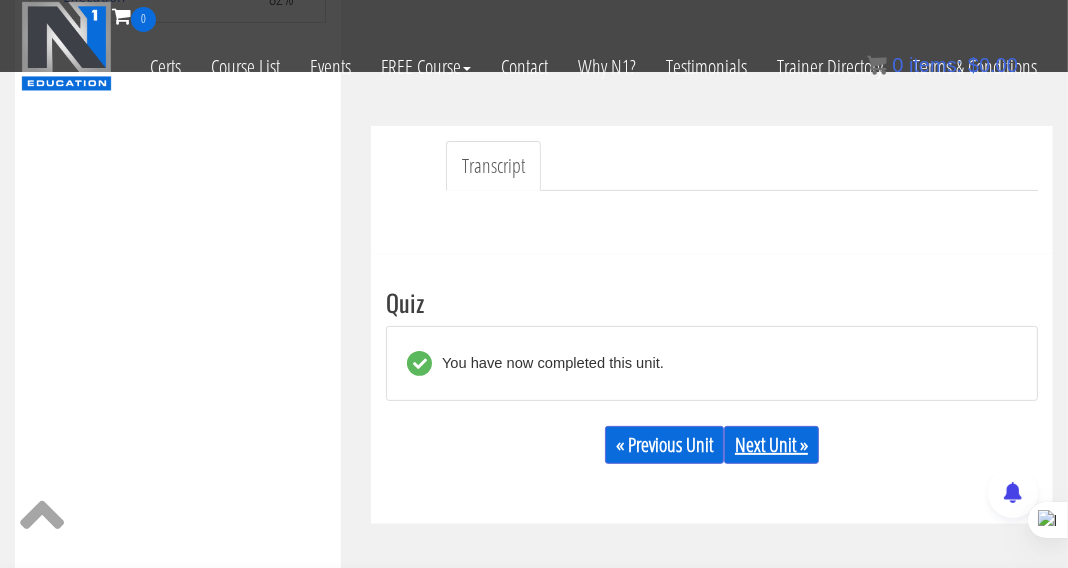 click on "Next Unit »" at bounding box center [771, 445] 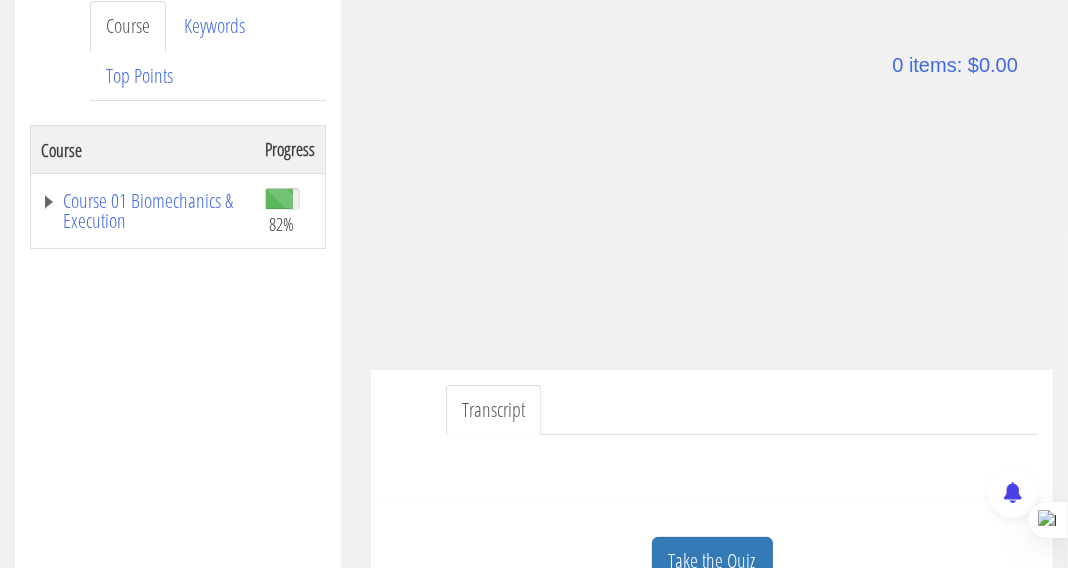 scroll, scrollTop: 273, scrollLeft: 0, axis: vertical 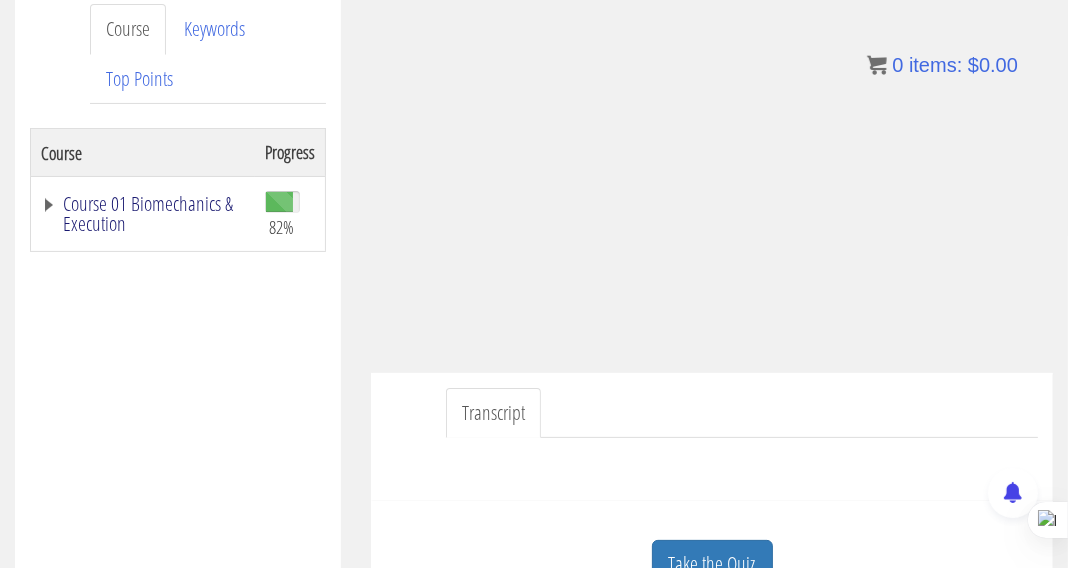 click on "Course 01 Biomechanics & Execution" at bounding box center [143, 214] 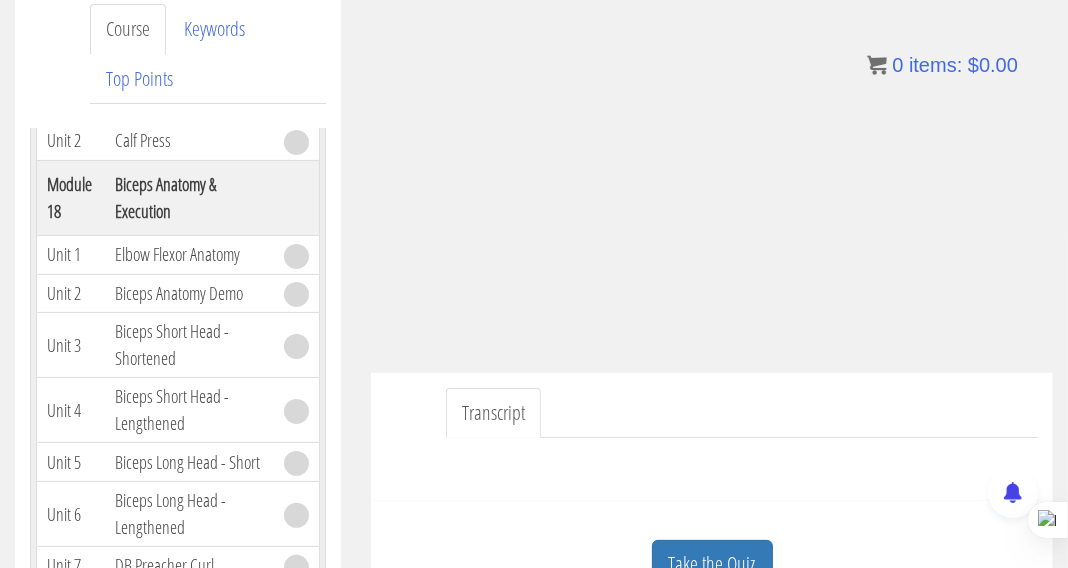 scroll, scrollTop: 7901, scrollLeft: 0, axis: vertical 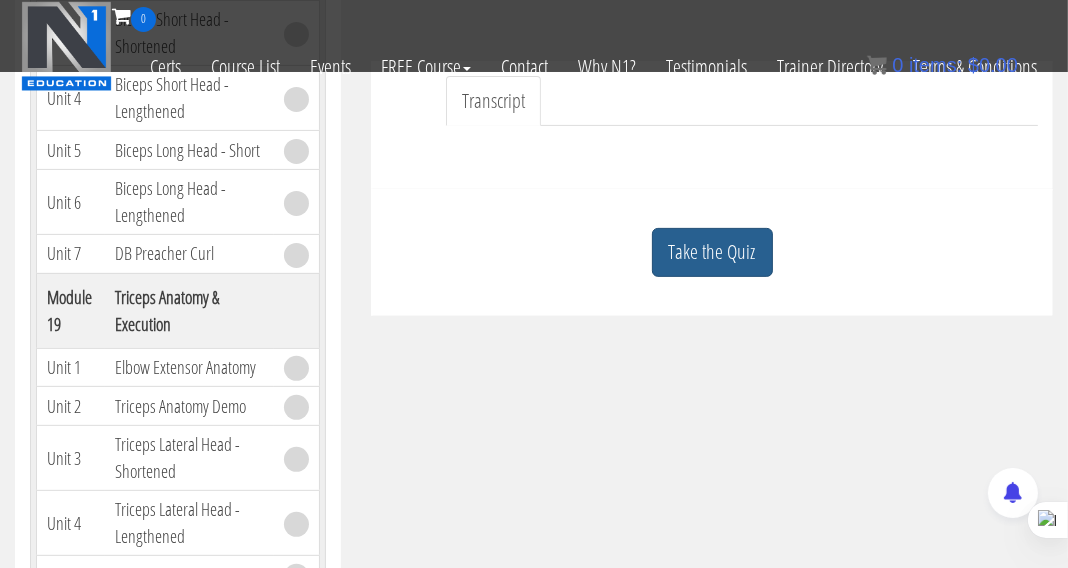 click on "Take the Quiz" at bounding box center (712, 252) 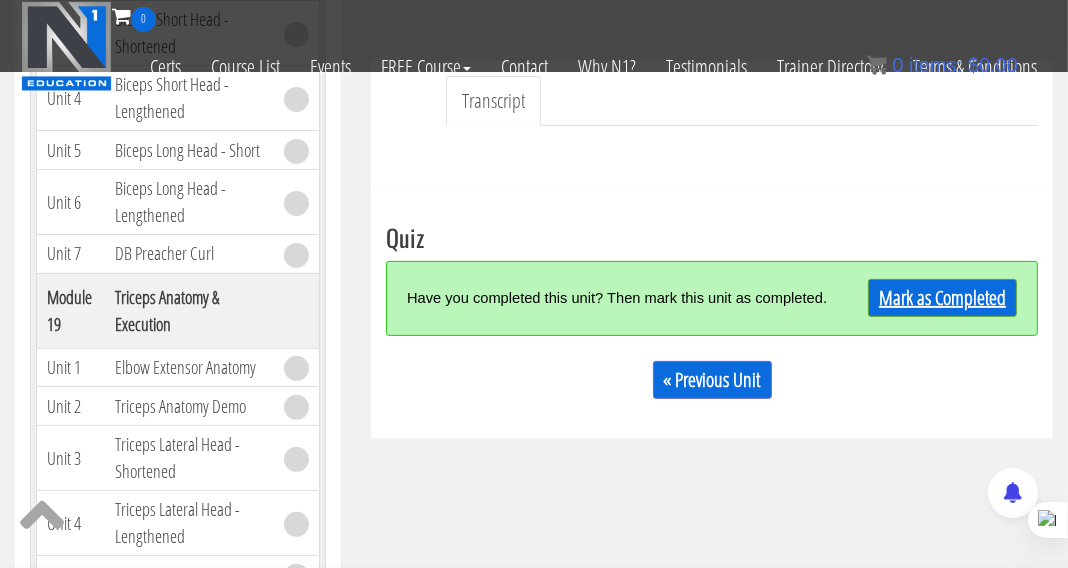 click on "Mark as Completed" at bounding box center [937, 298] 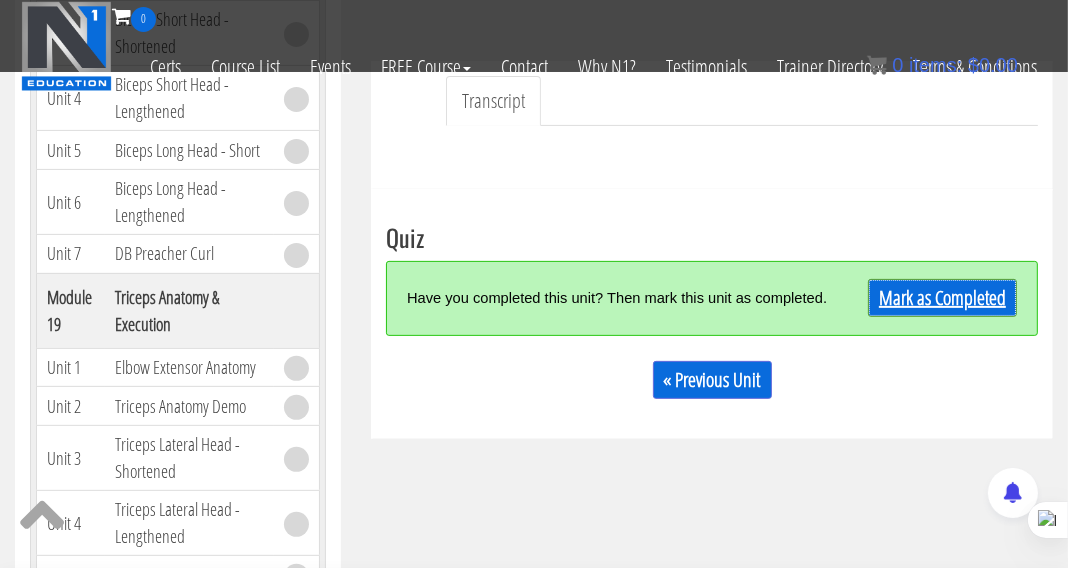 click on "Mark as Completed" at bounding box center [937, 298] 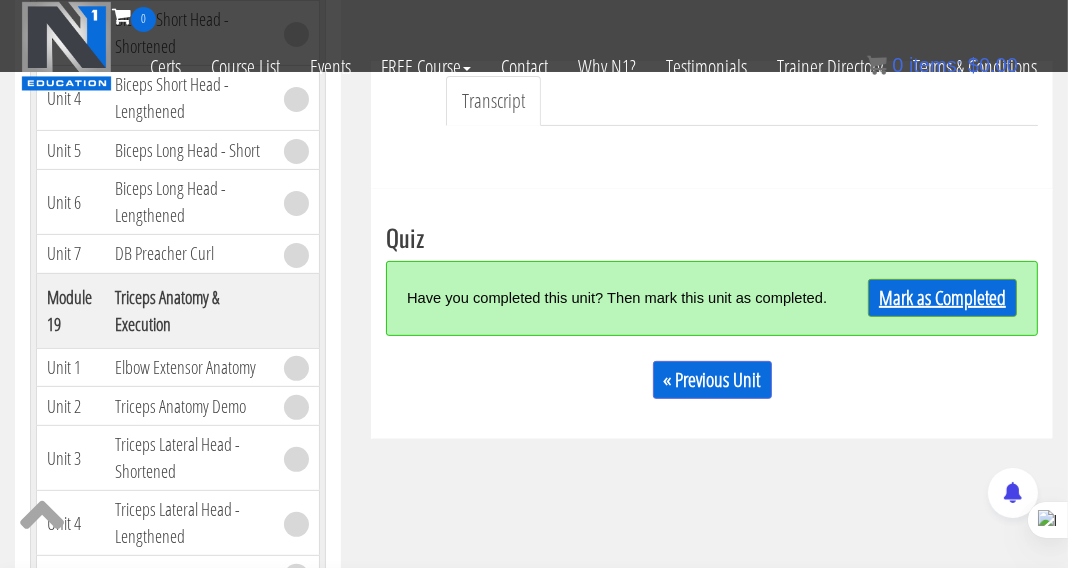 click on "Mark as Completed" at bounding box center [942, 298] 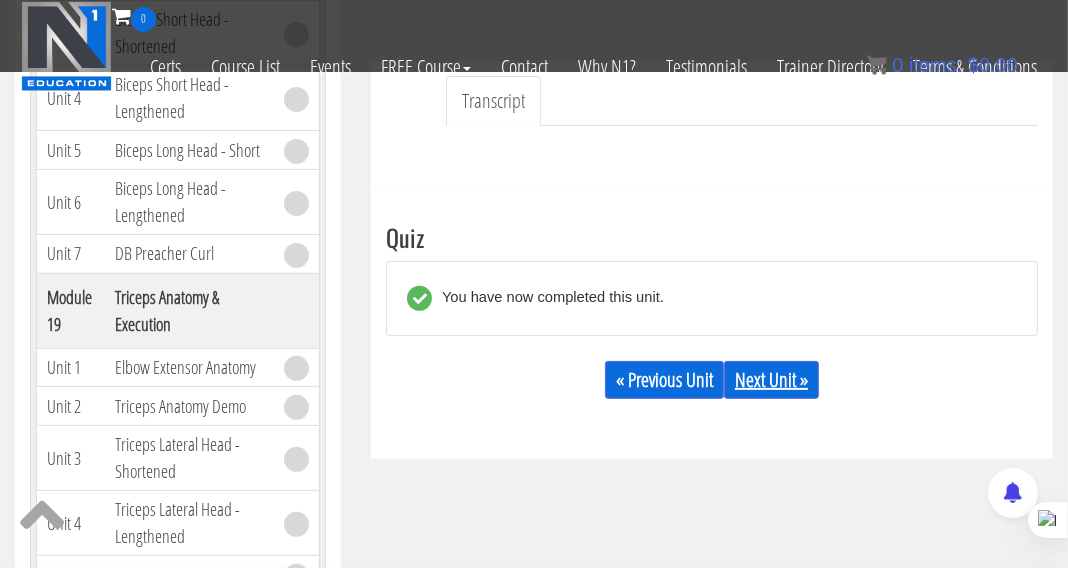 click on "Next Unit »" at bounding box center (771, 380) 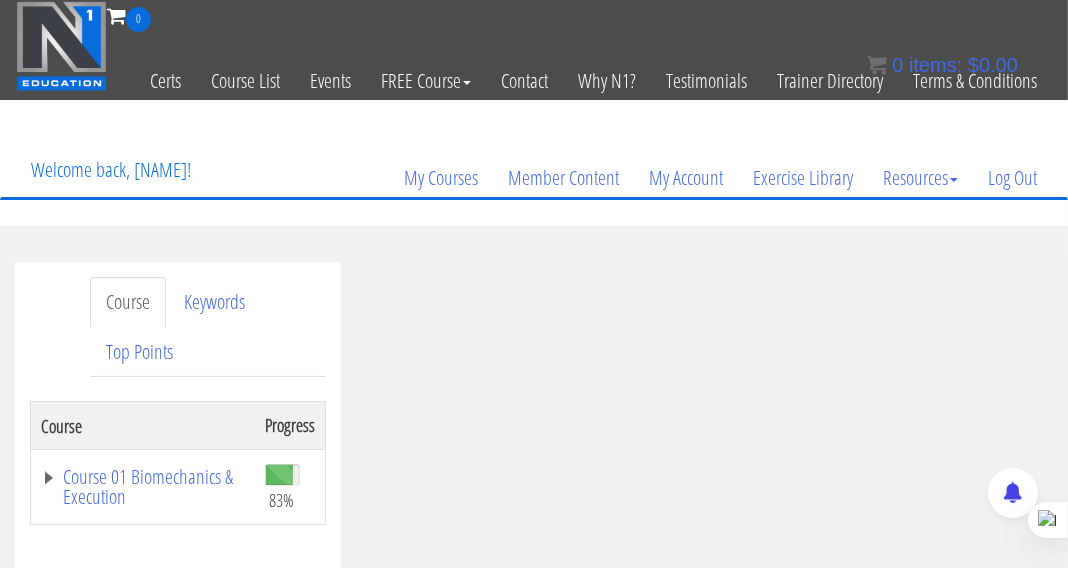 scroll, scrollTop: 287, scrollLeft: 0, axis: vertical 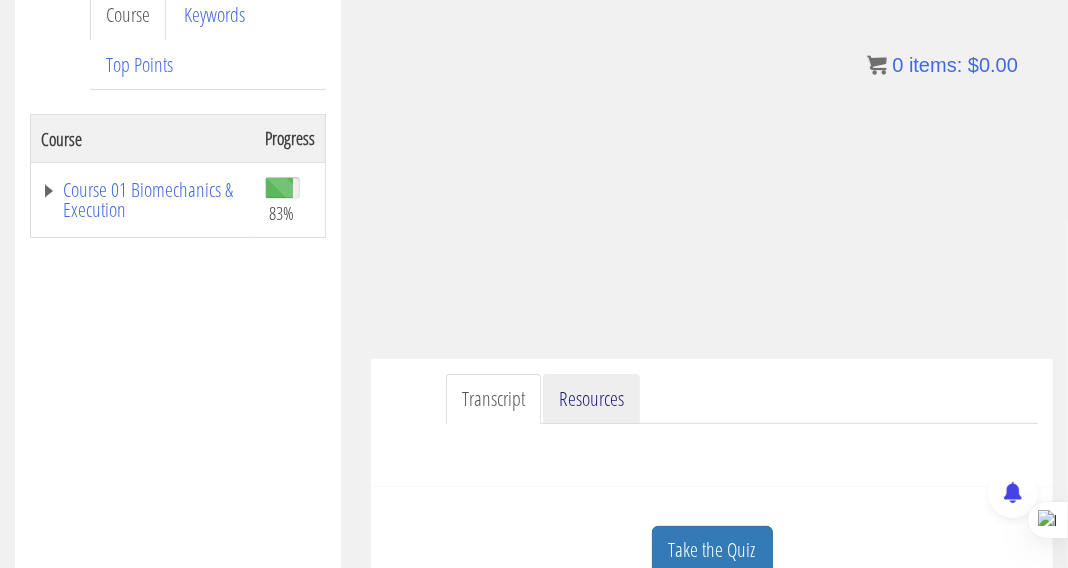 click on "Resources" at bounding box center [591, 399] 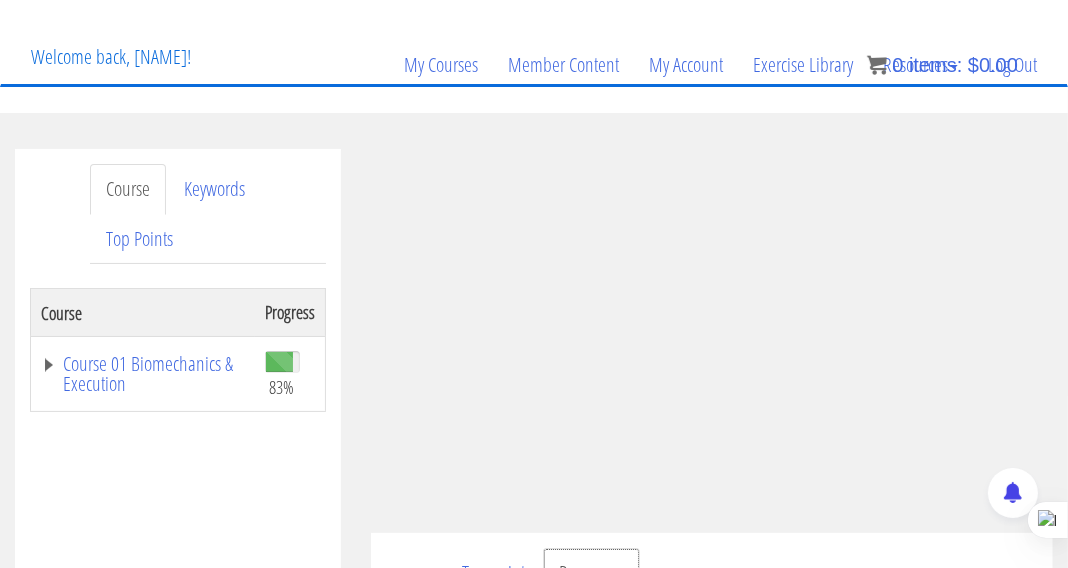 scroll, scrollTop: 205, scrollLeft: 0, axis: vertical 